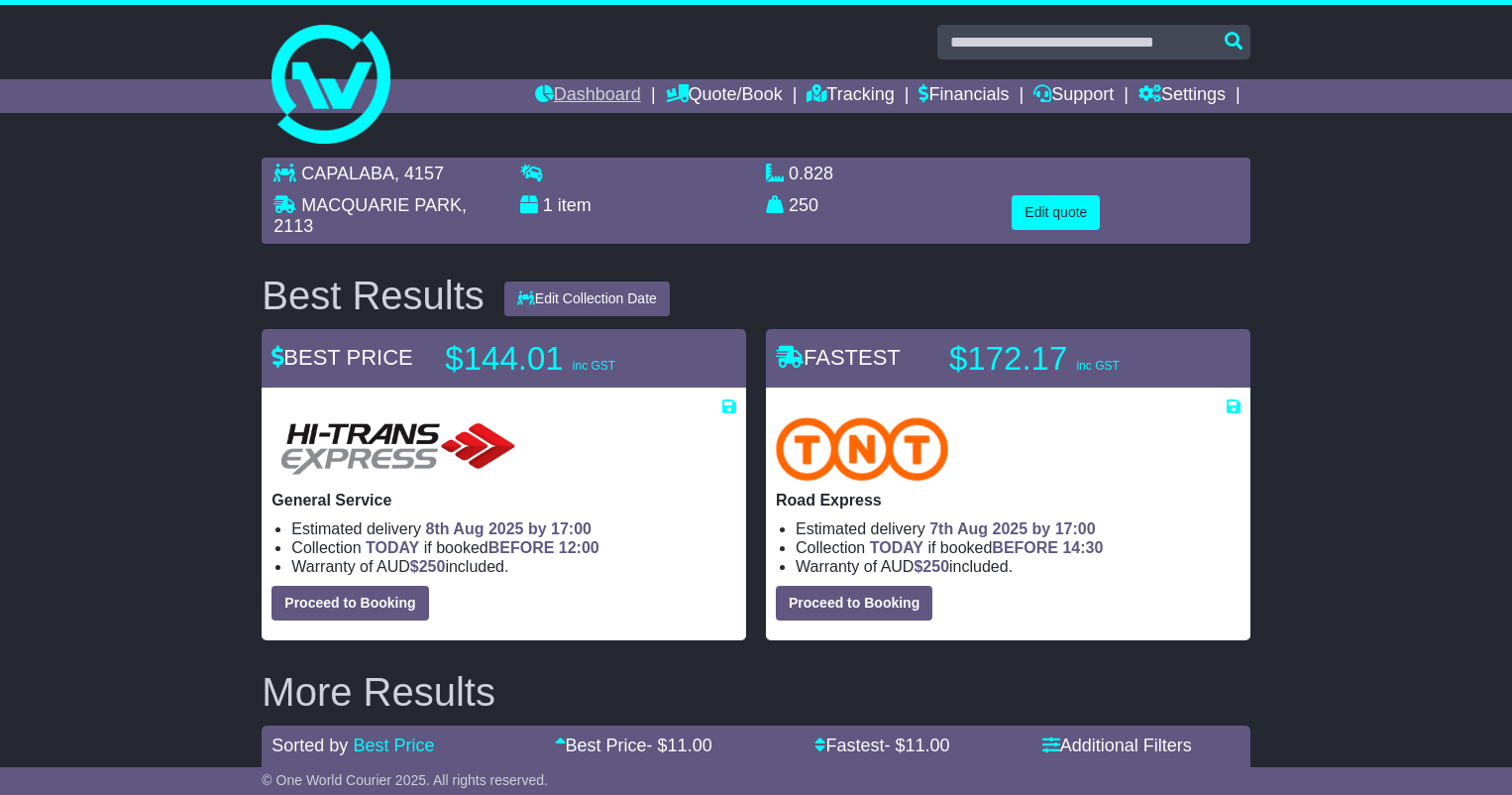 scroll, scrollTop: 0, scrollLeft: 0, axis: both 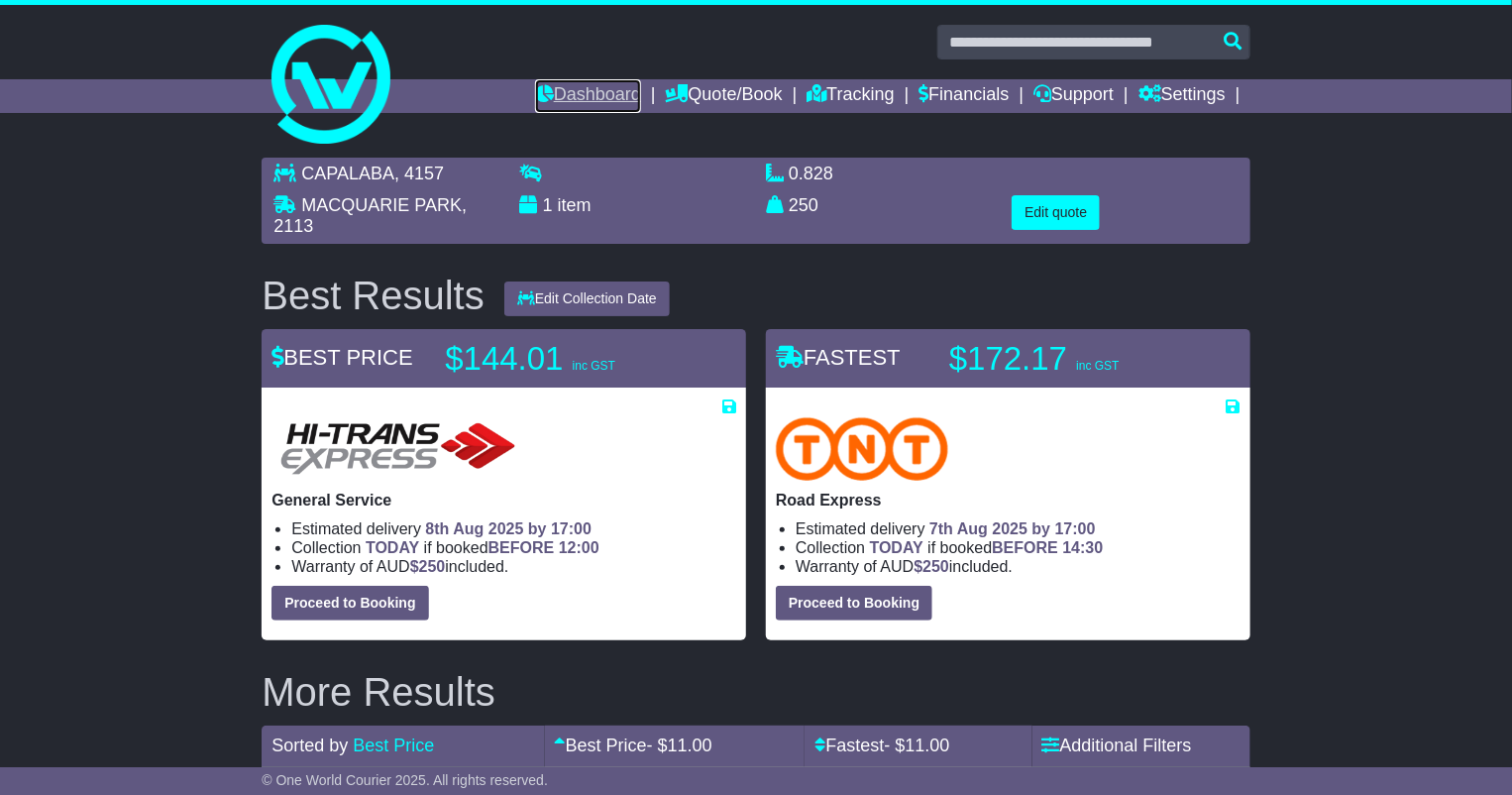 click on "Dashboard" at bounding box center [588, 96] 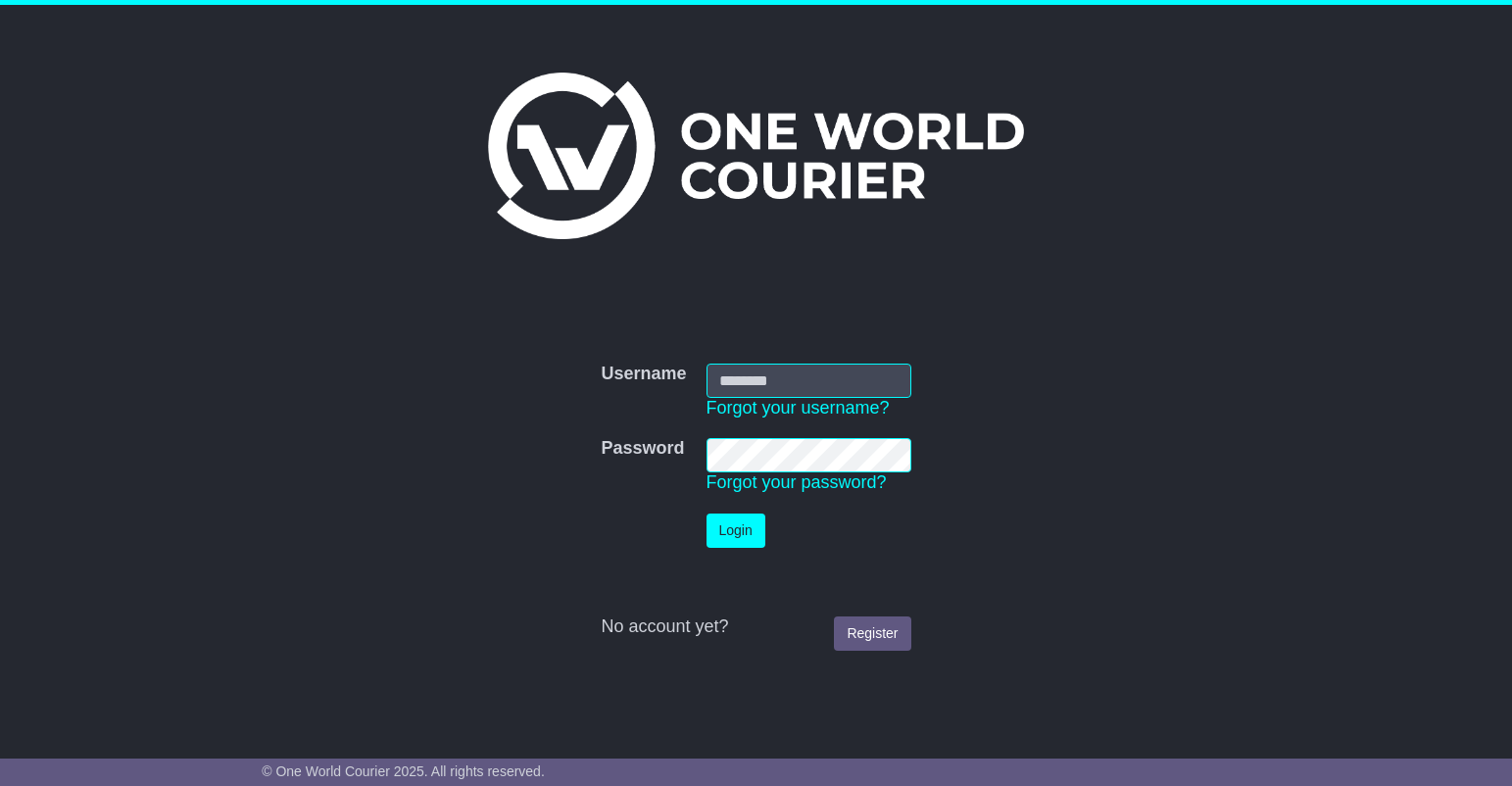 scroll, scrollTop: 0, scrollLeft: 0, axis: both 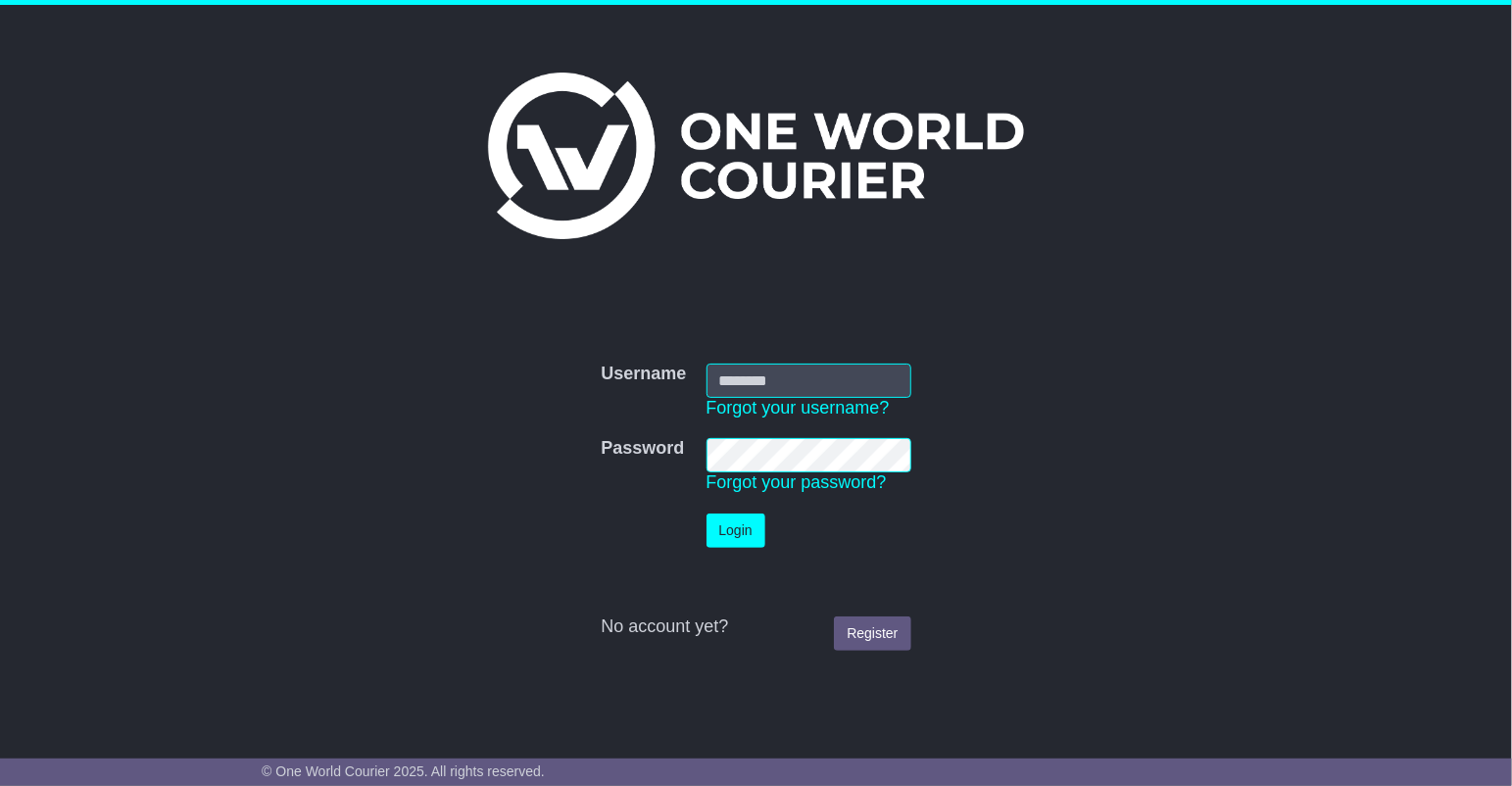 click on "Username" at bounding box center [808, 380] 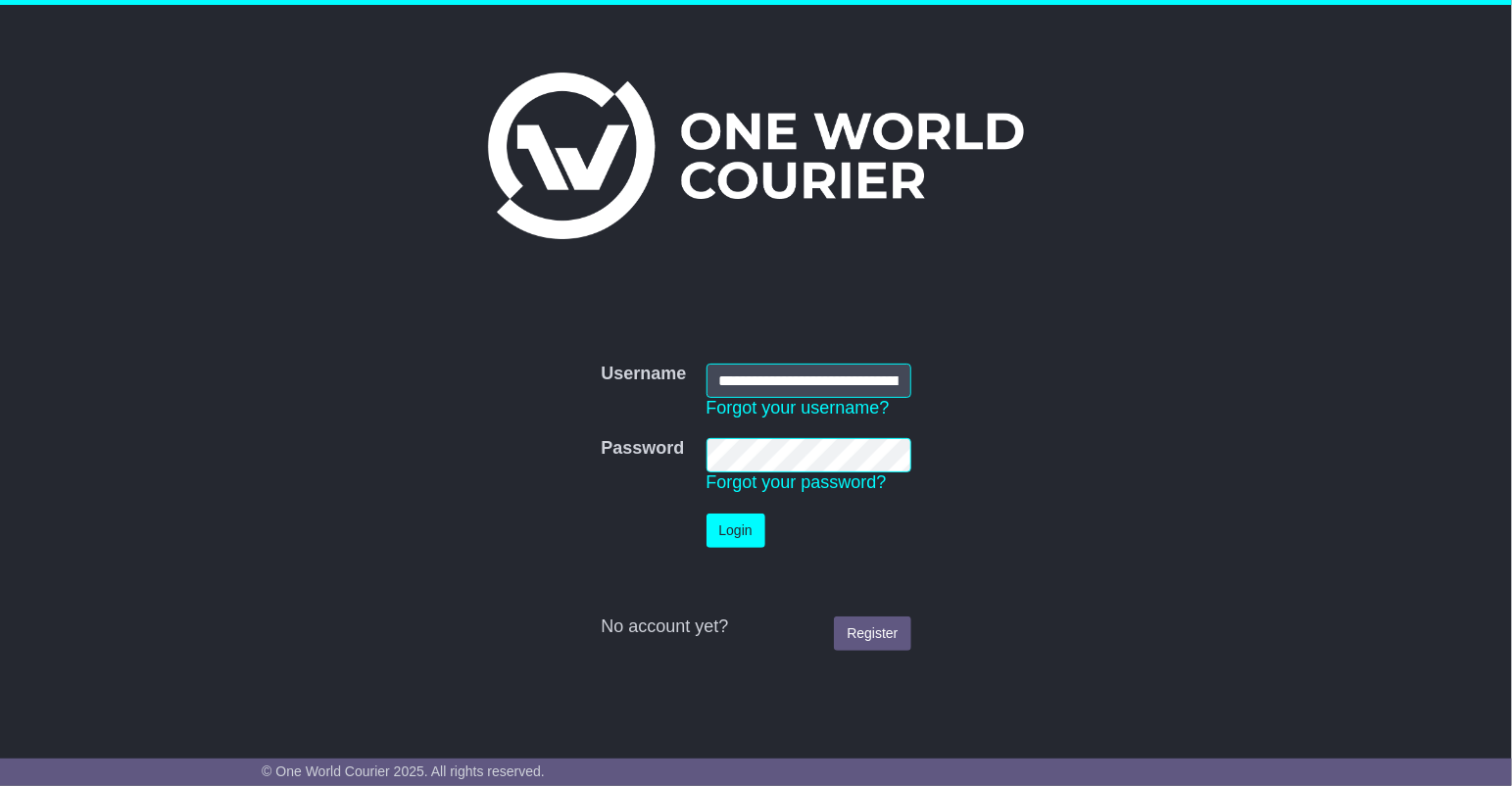 click on "Login" at bounding box center [736, 530] 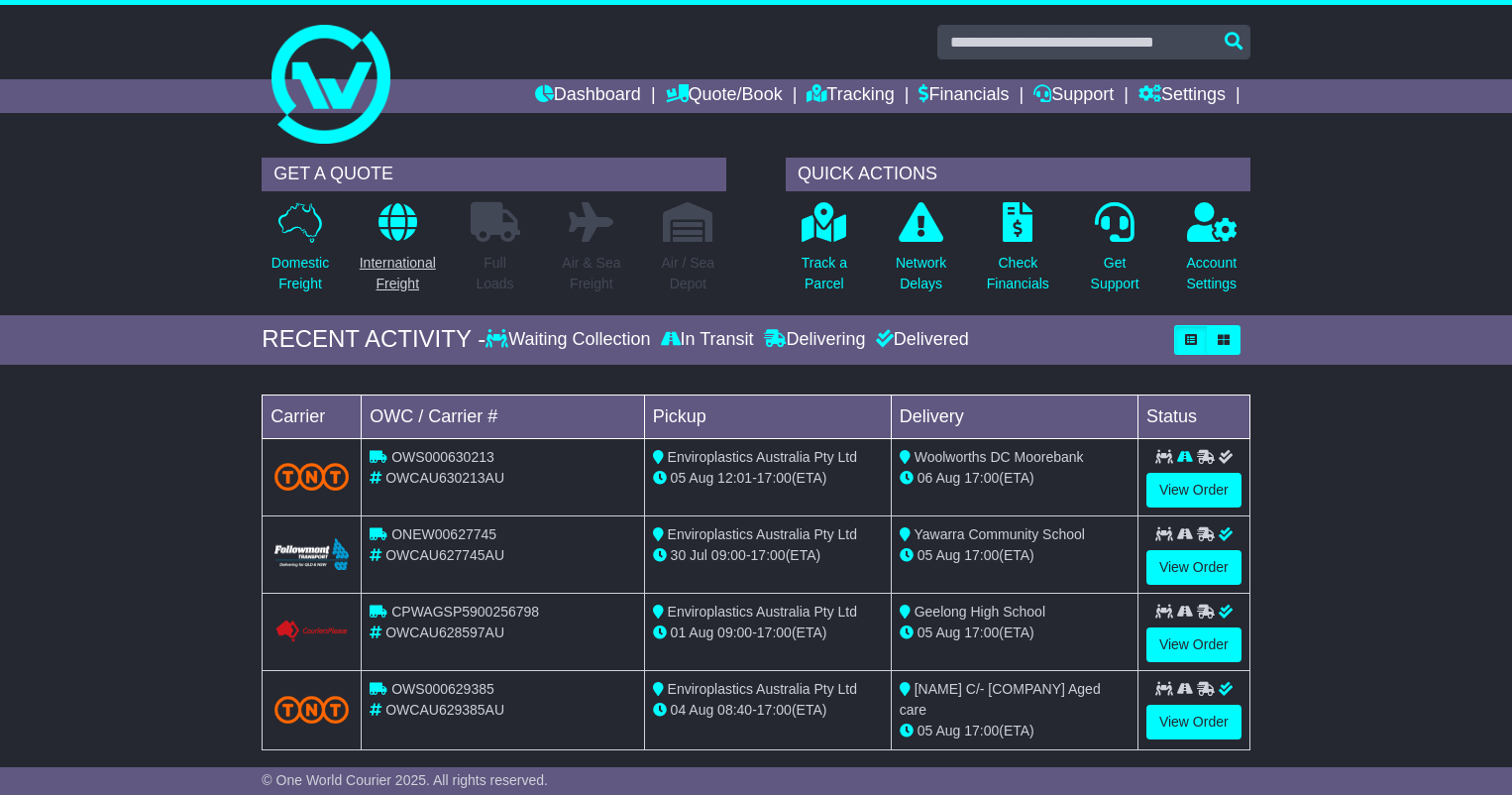 scroll, scrollTop: 0, scrollLeft: 0, axis: both 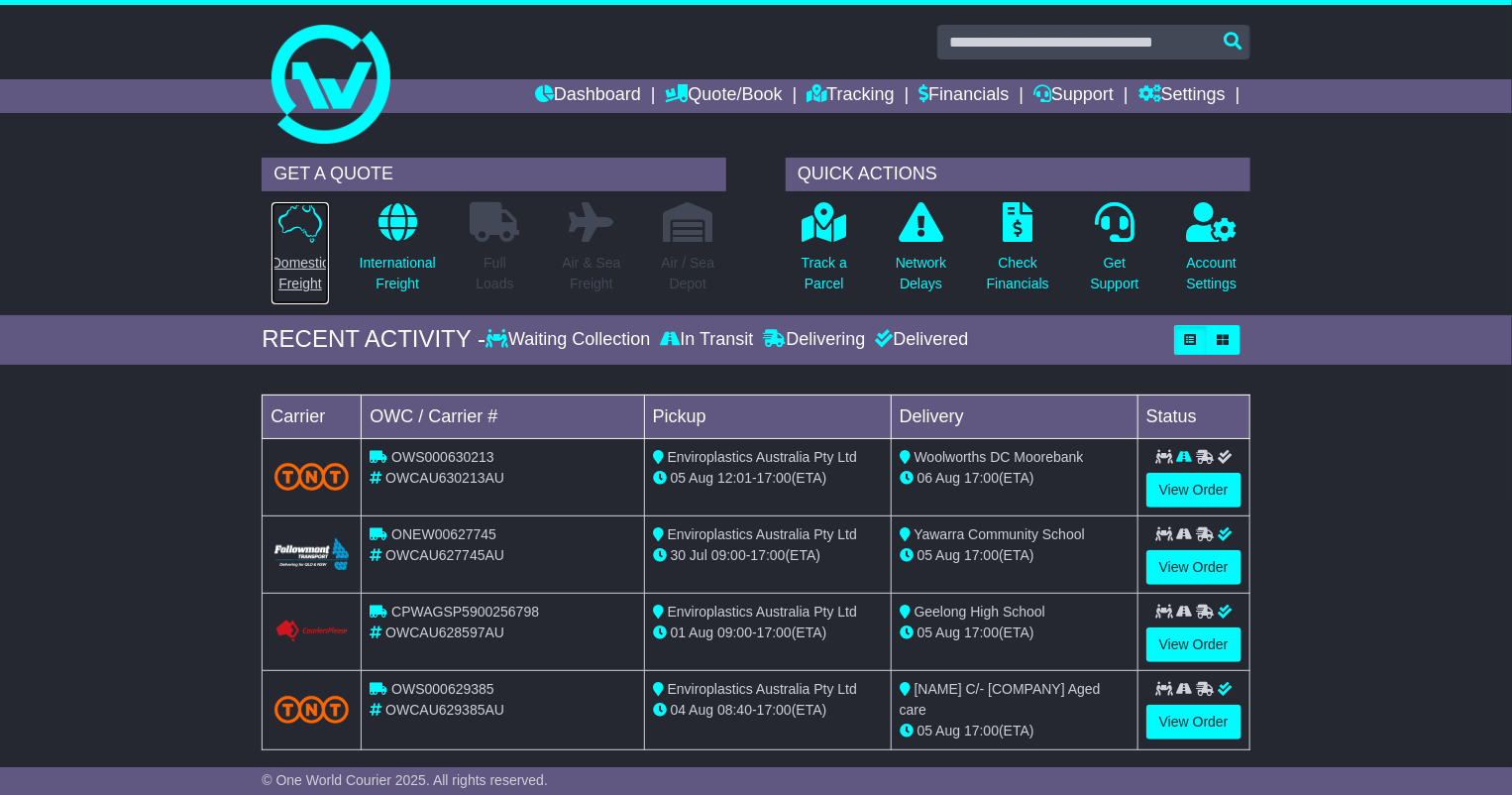 click on "Domestic Freight" at bounding box center [300, 253] 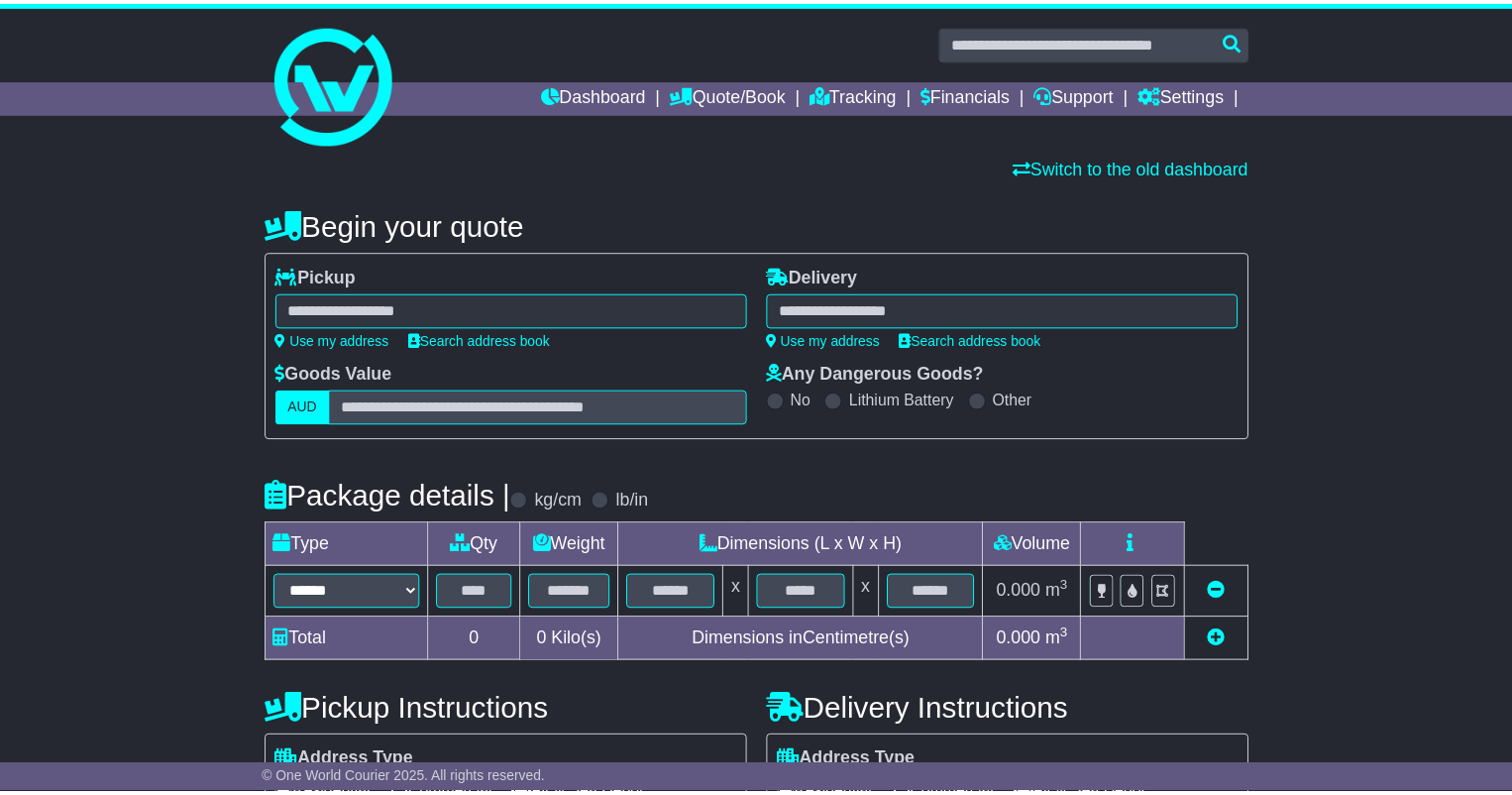 scroll, scrollTop: 0, scrollLeft: 0, axis: both 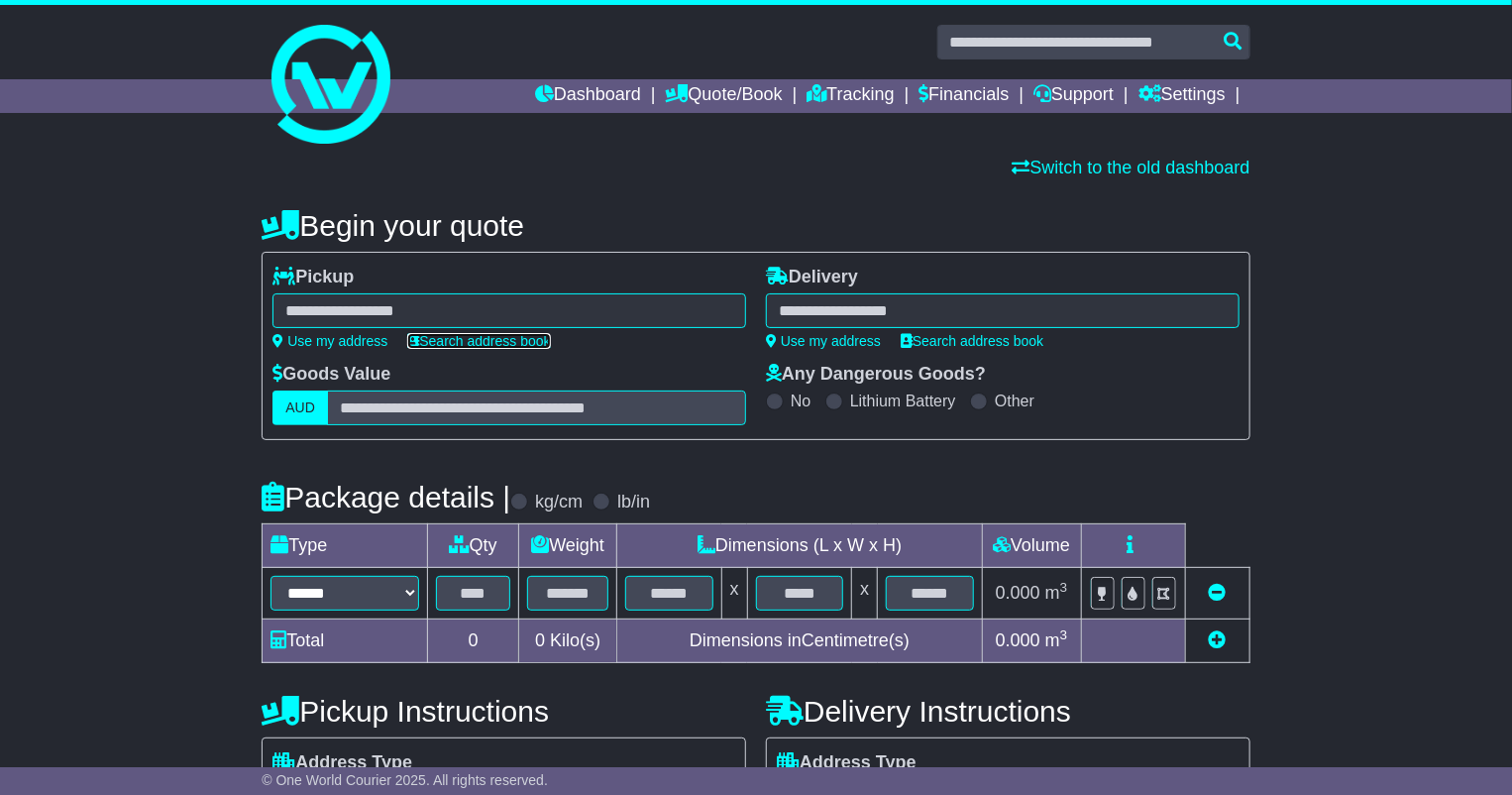 click on "Search address book" at bounding box center (479, 341) 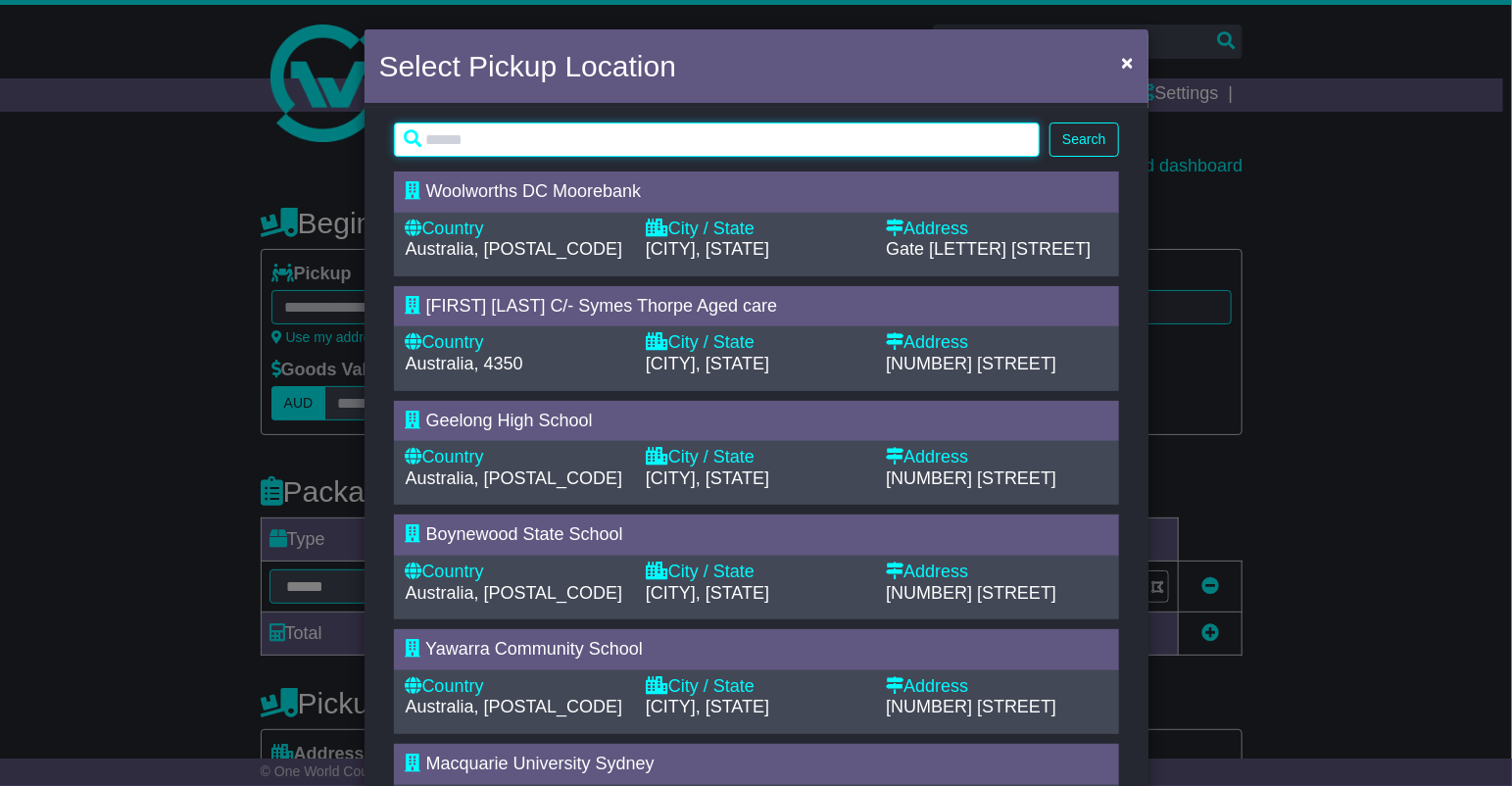 click at bounding box center (717, 139) 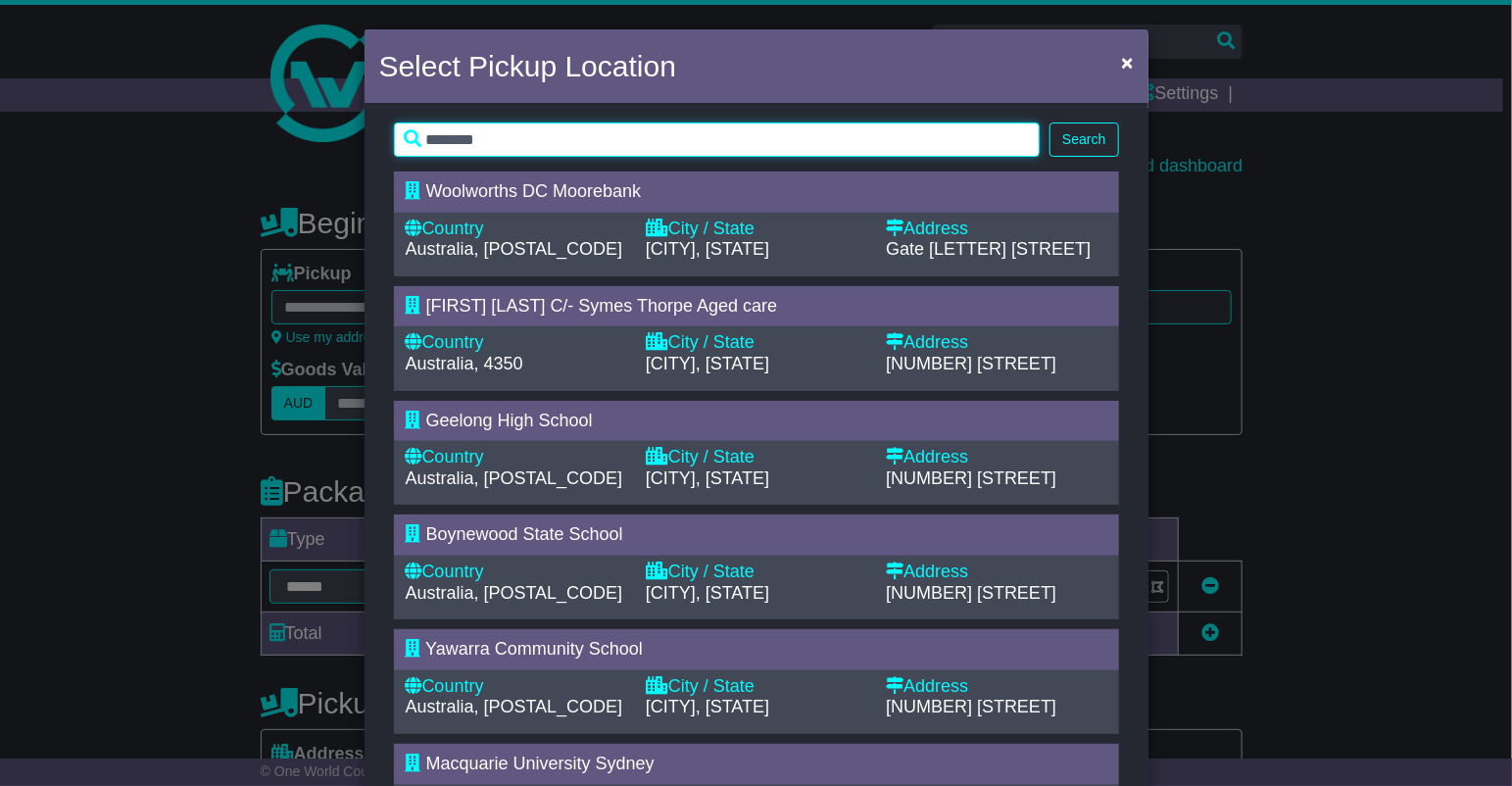 type on "********" 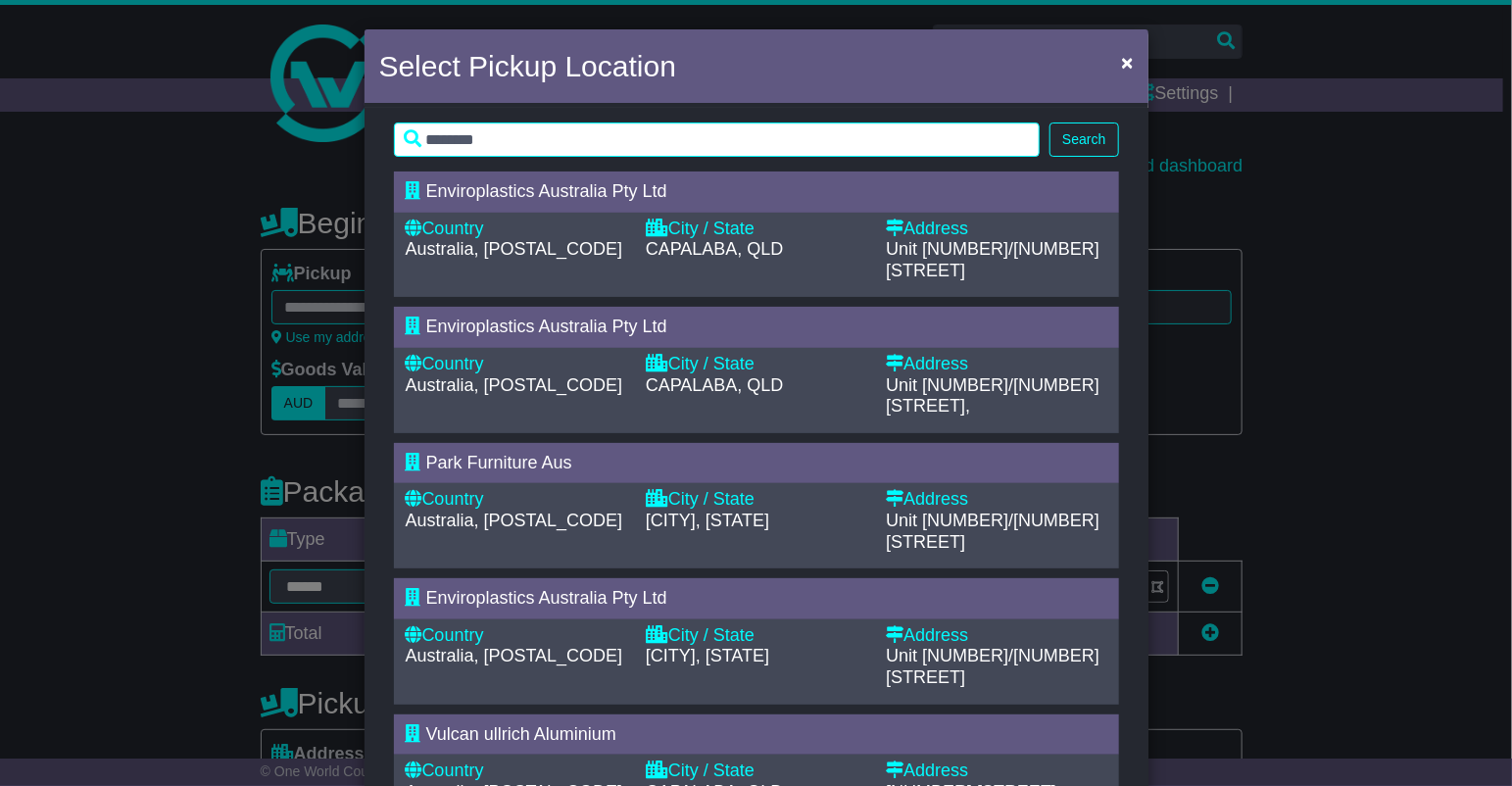 click on "CAPALABA, QLD" at bounding box center (714, 249) 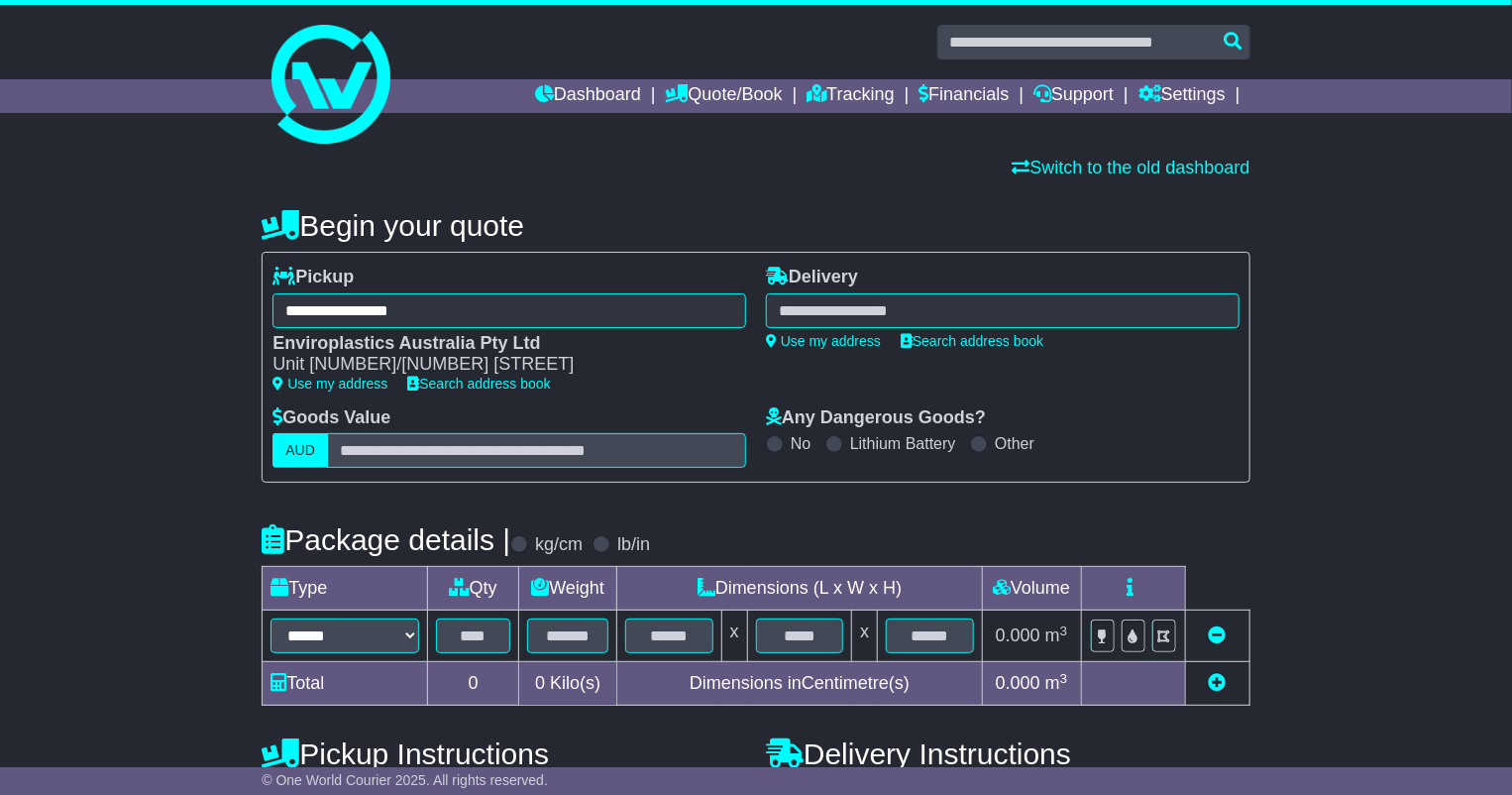 click at bounding box center (1003, 310) 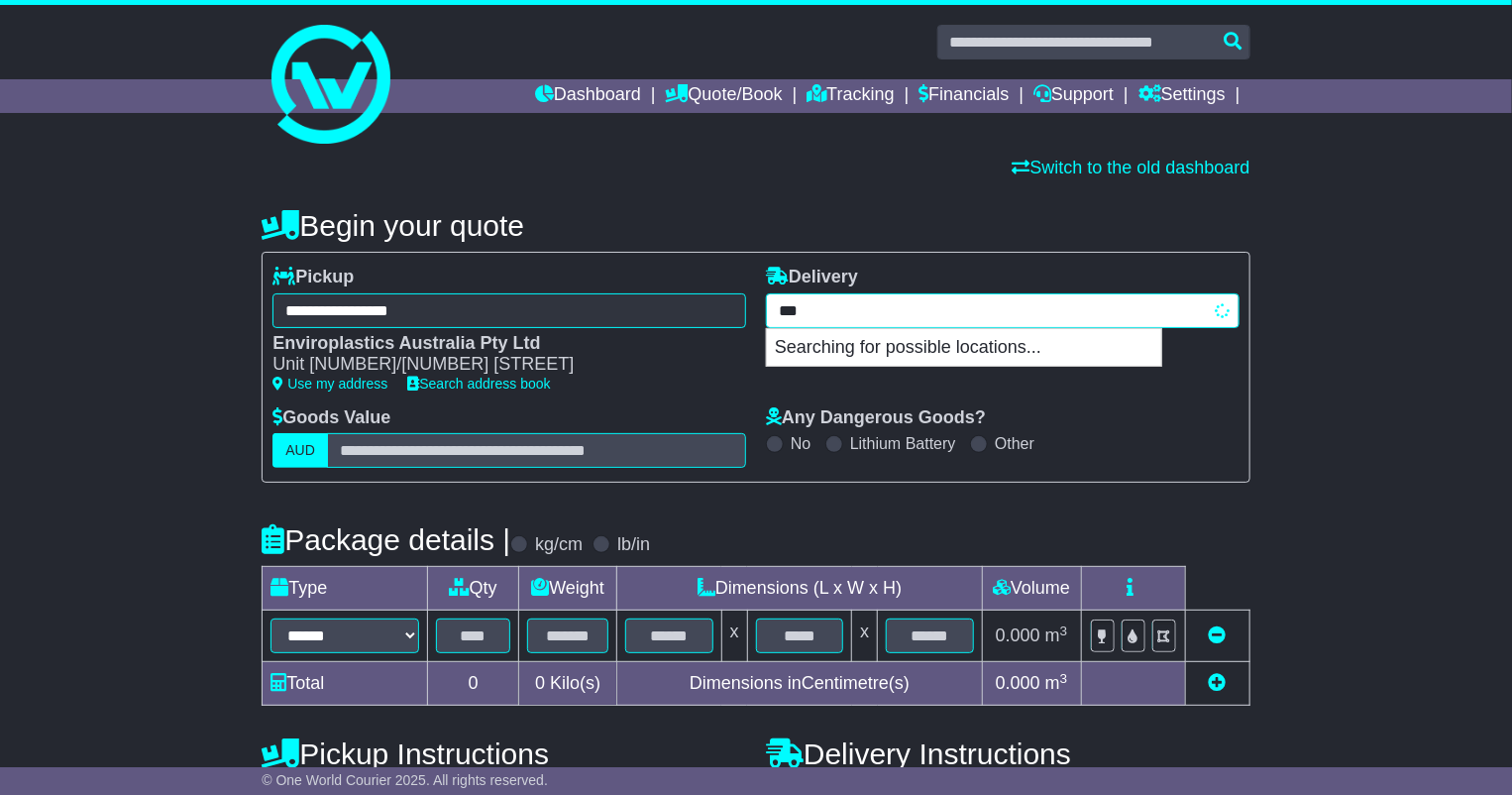 type on "****" 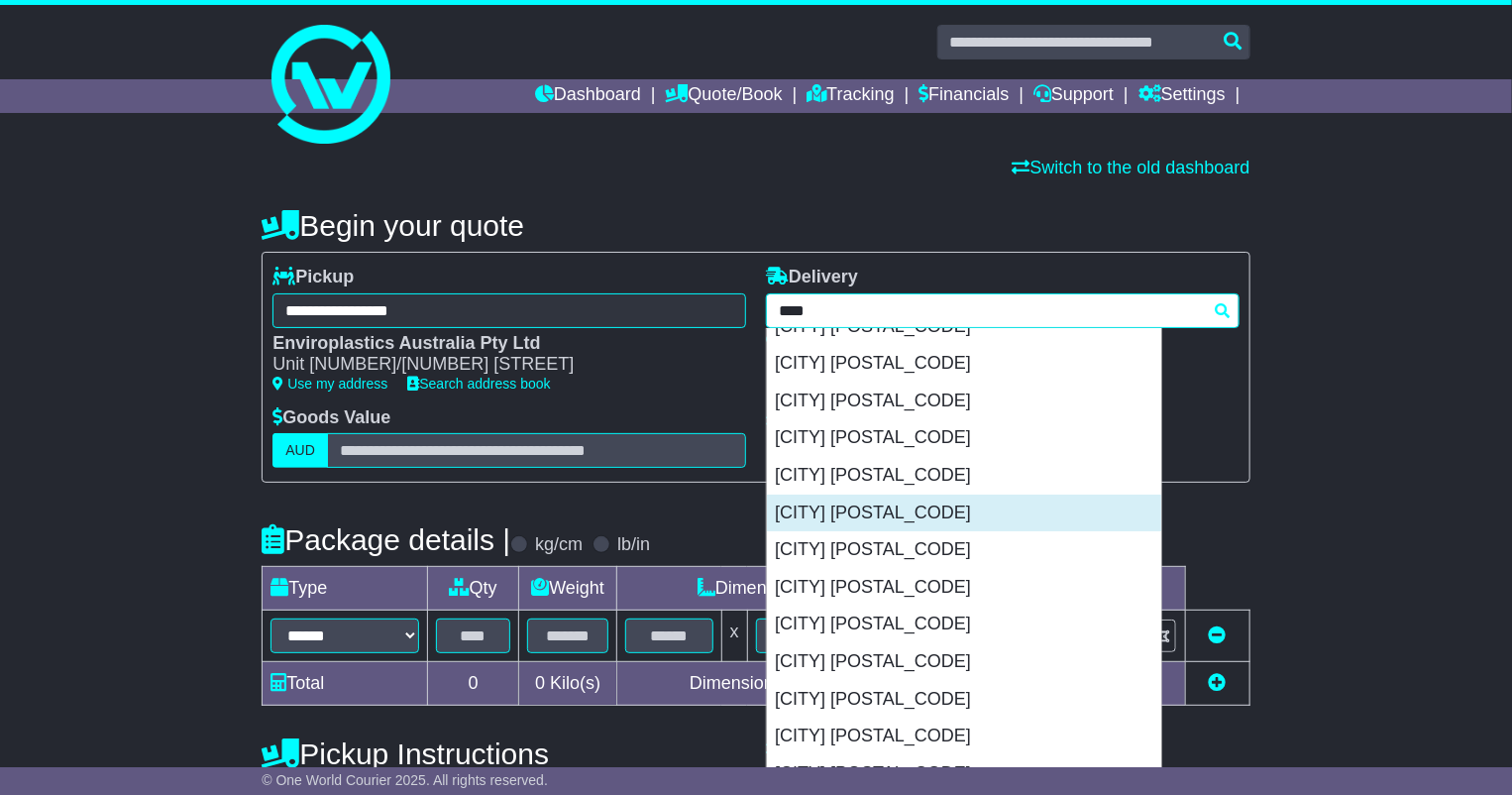 scroll, scrollTop: 27, scrollLeft: 0, axis: vertical 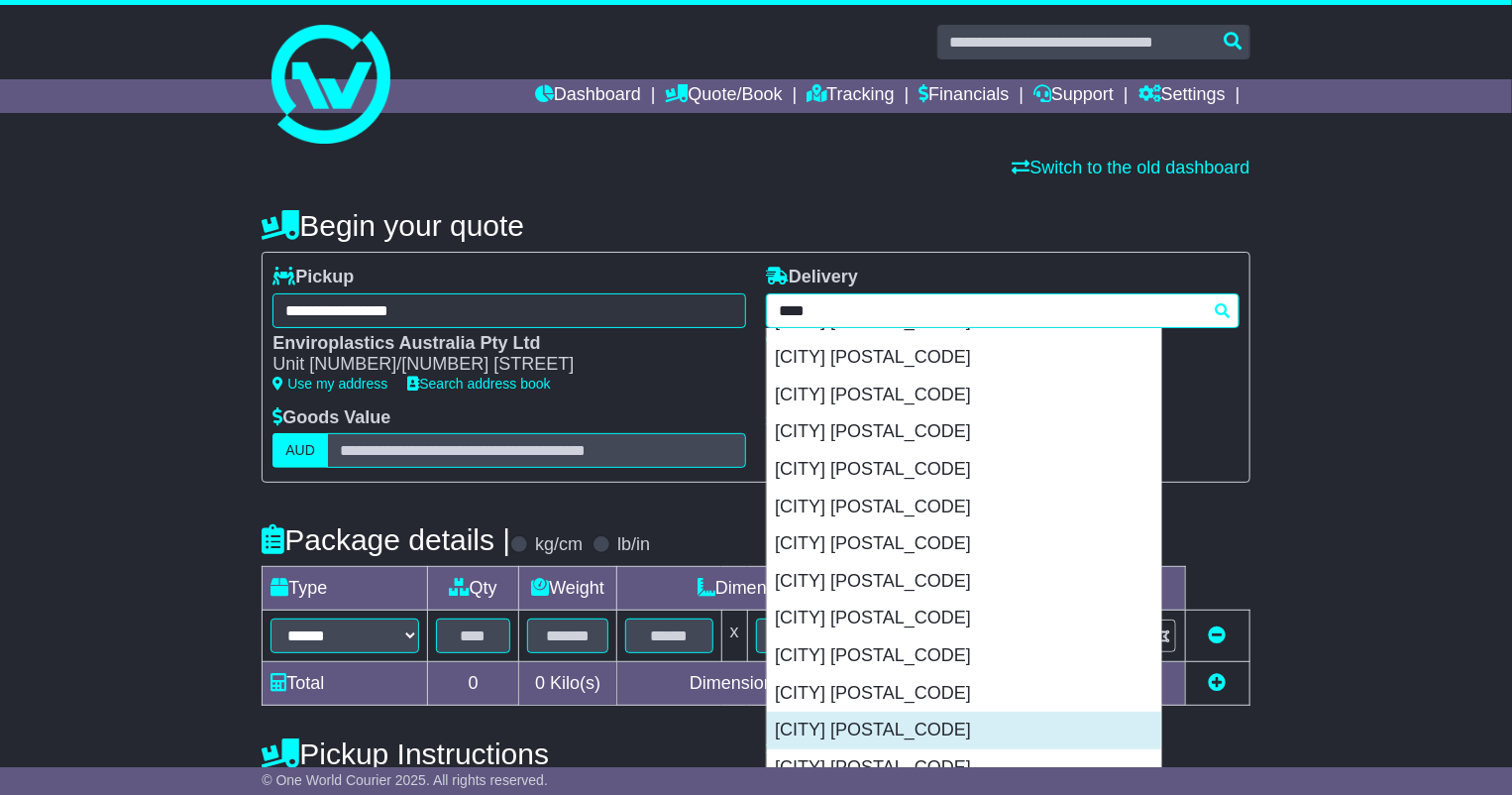 click on "[CITY] [POSTAL_CODE]" at bounding box center [964, 731] 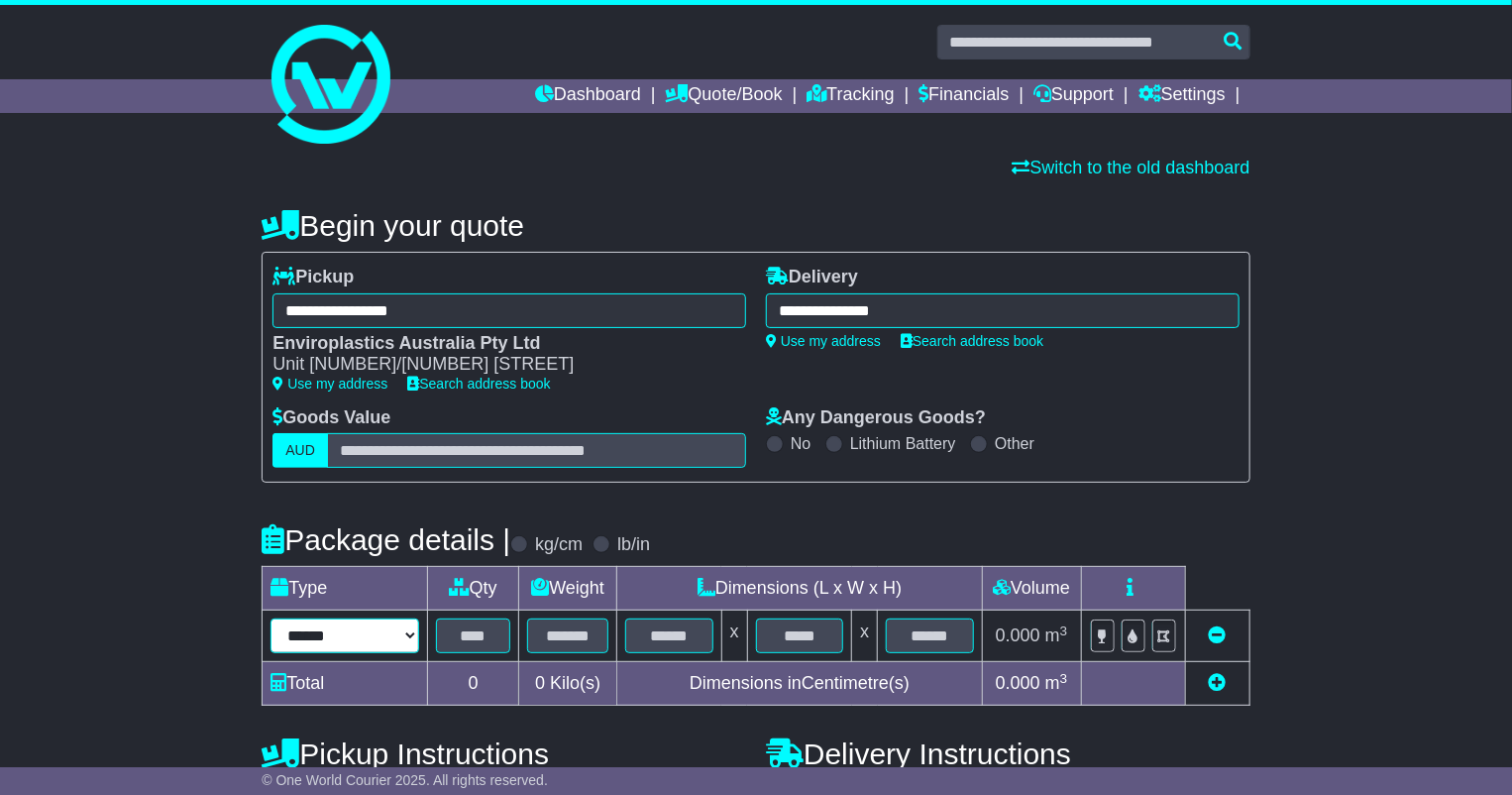 click on "****** ****** *** ******** ***** **** **** ****** *** *******" at bounding box center [345, 635] 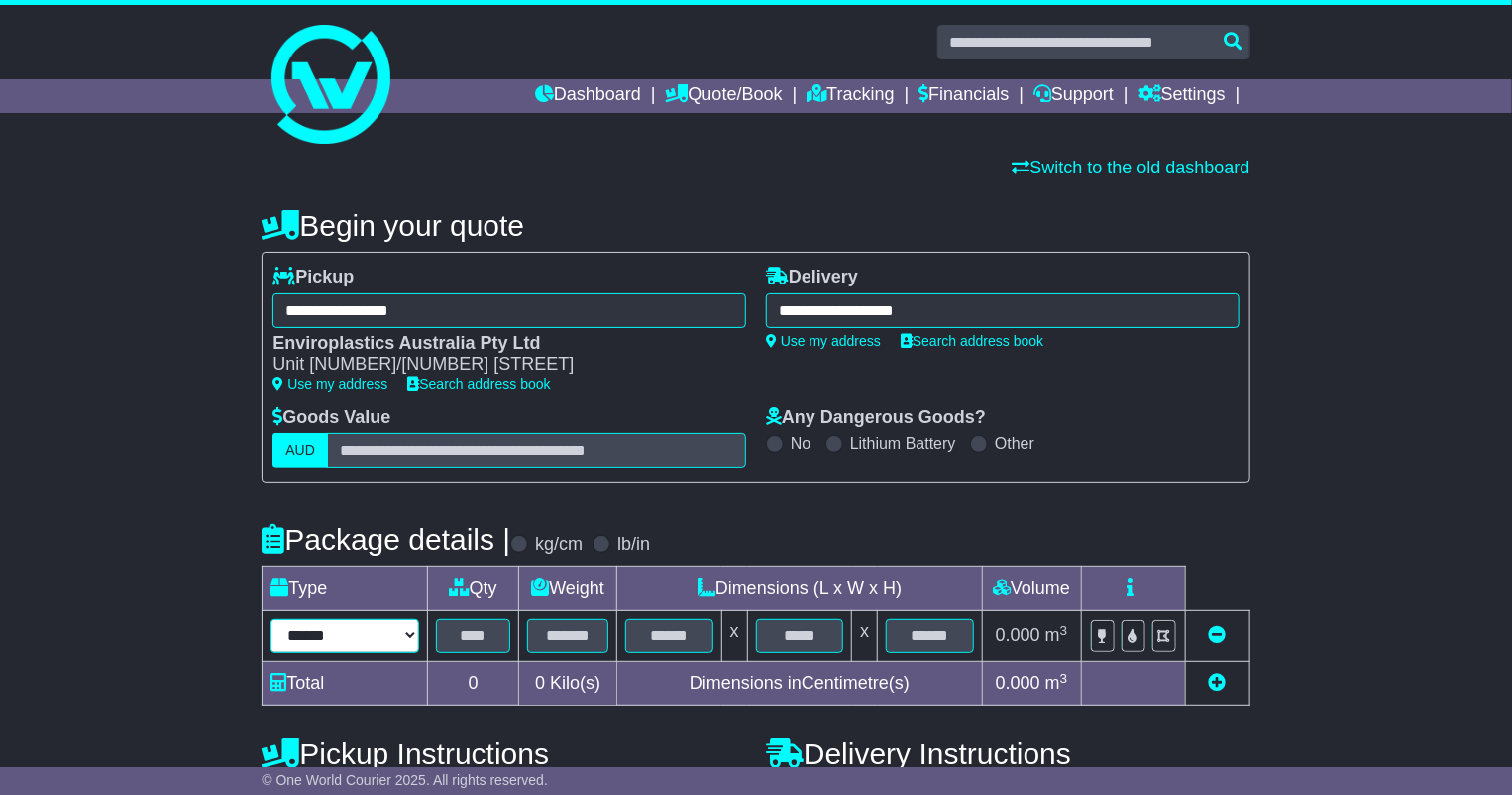 select on "****" 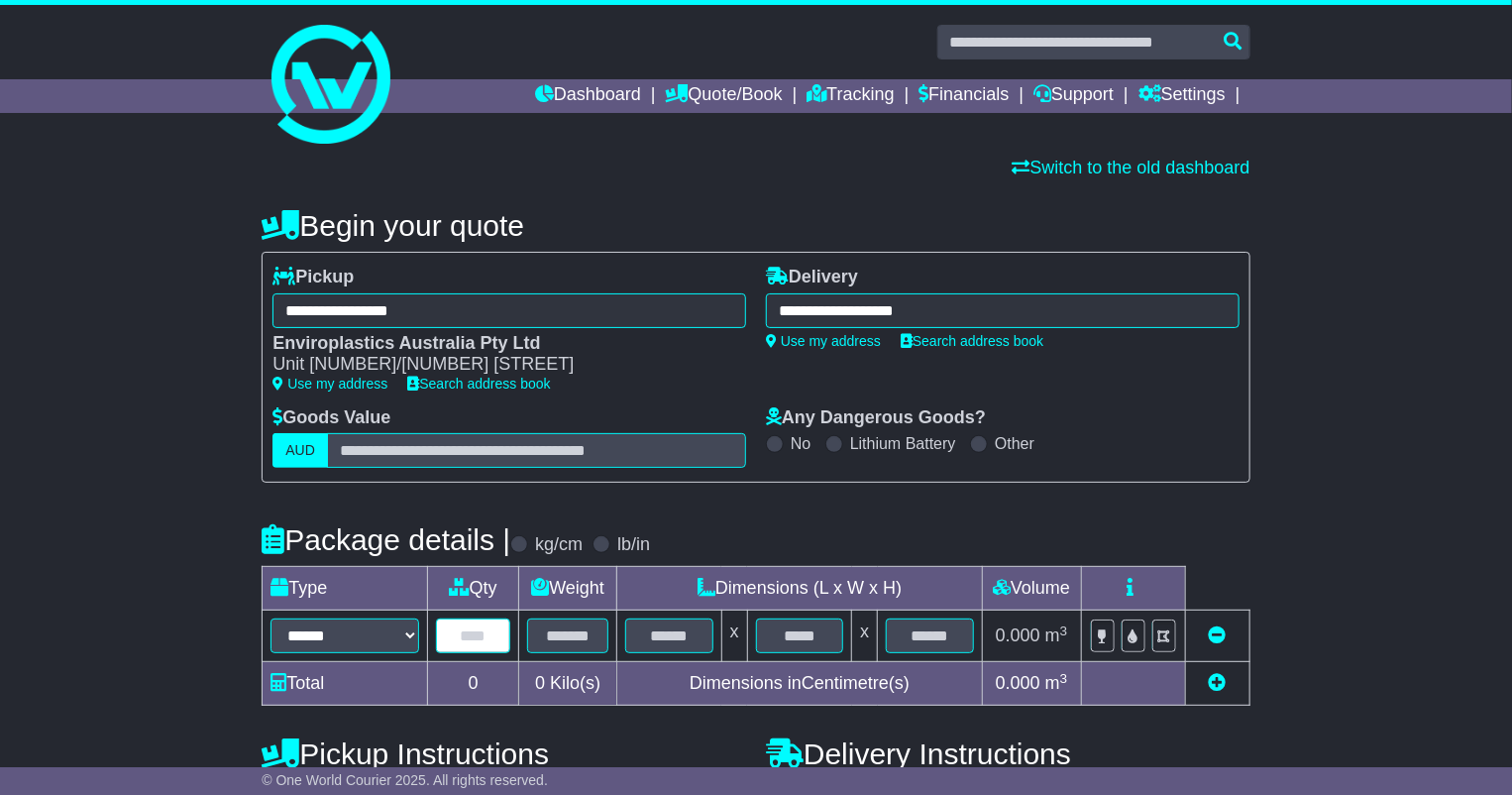 click at bounding box center (473, 635) 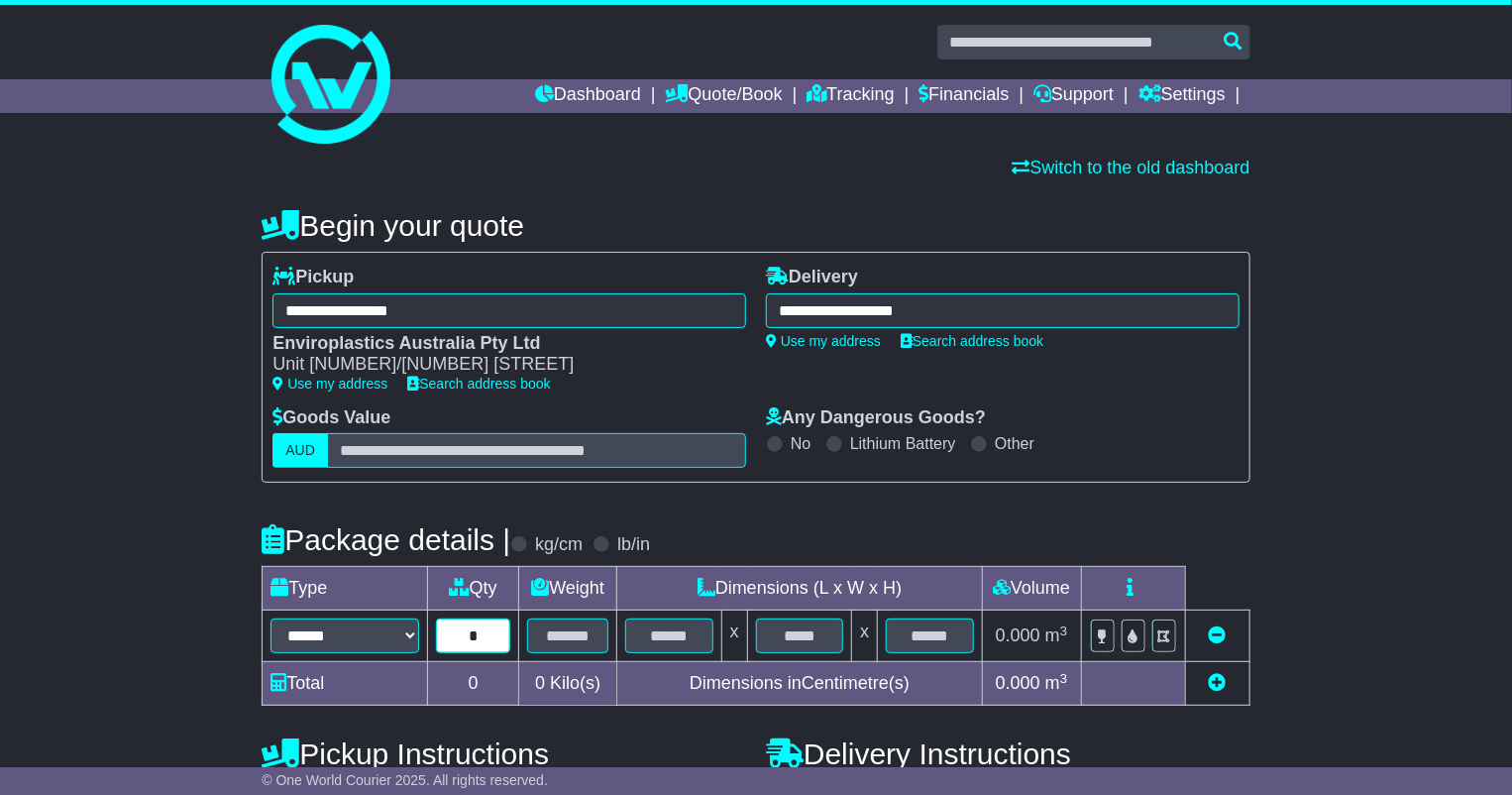 type on "*" 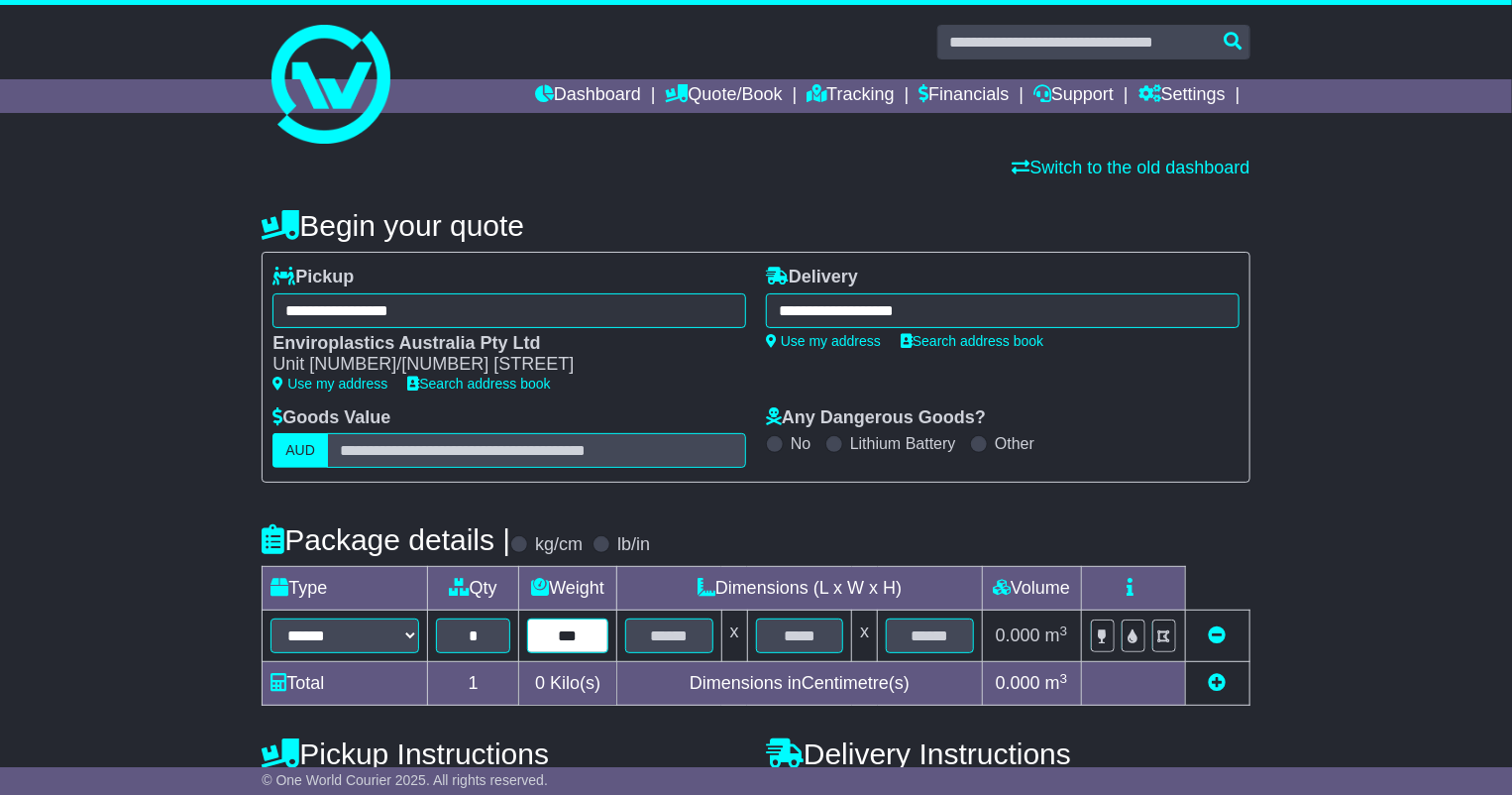type on "***" 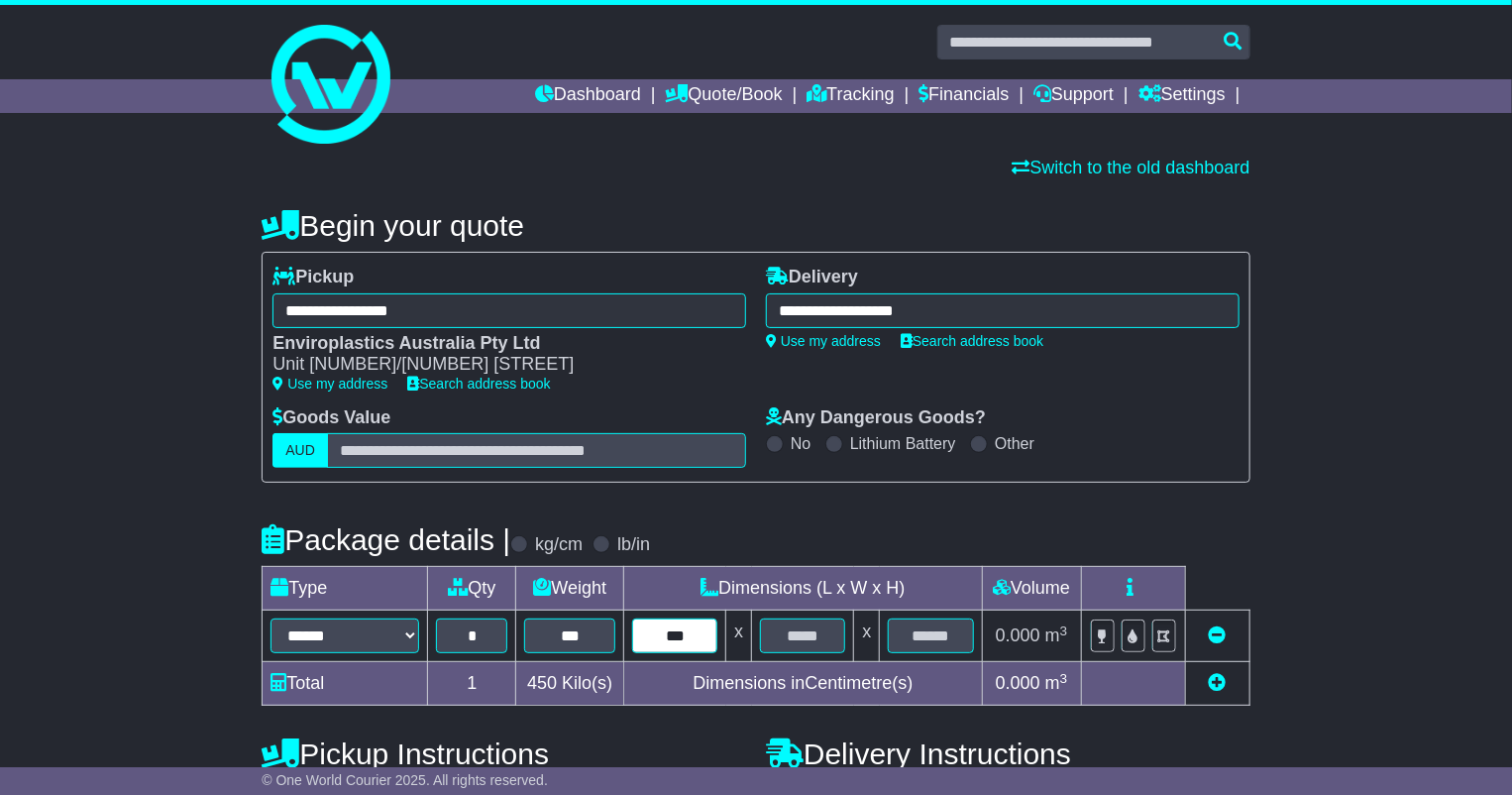 type on "***" 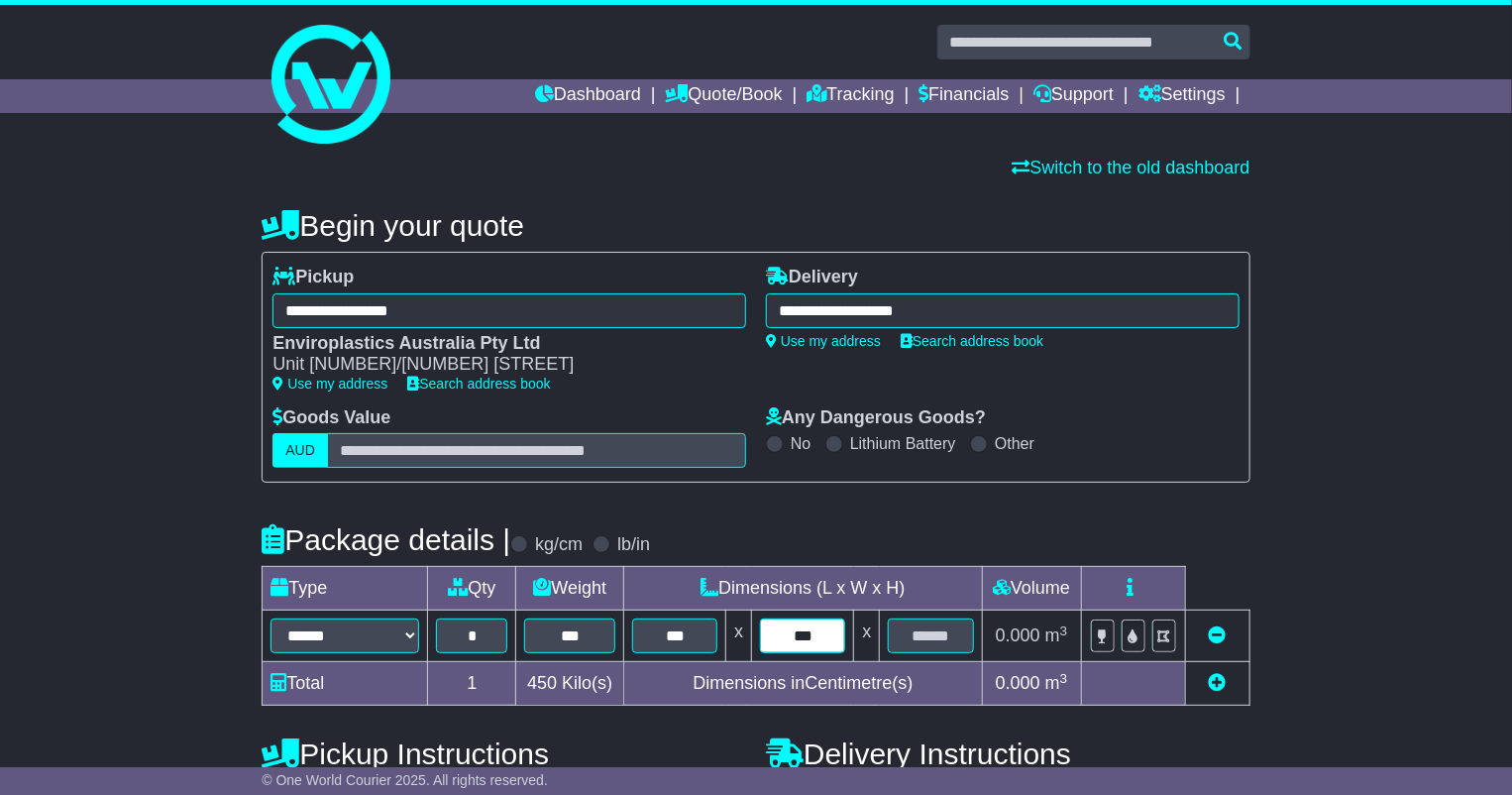 type on "***" 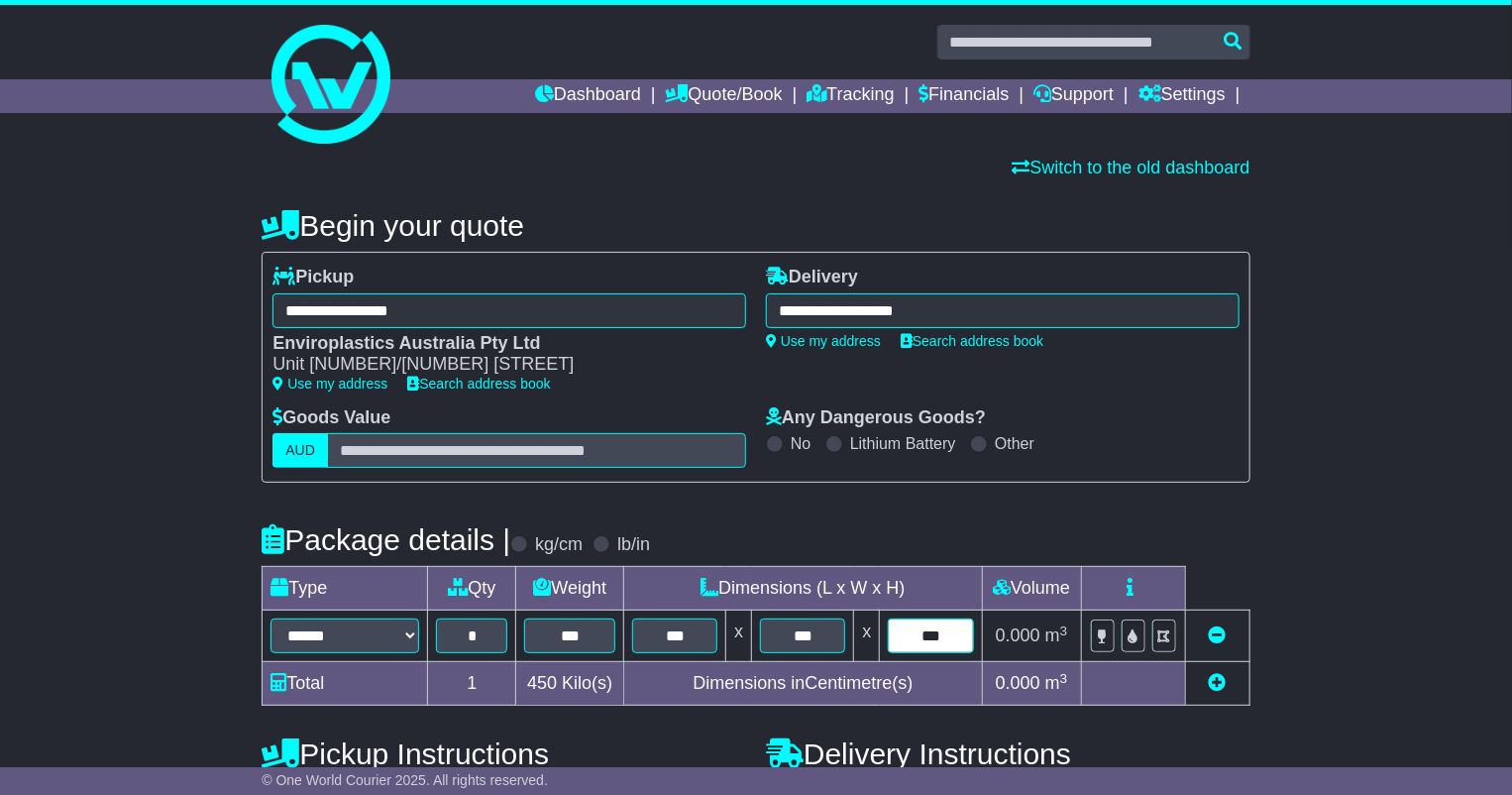 type on "***" 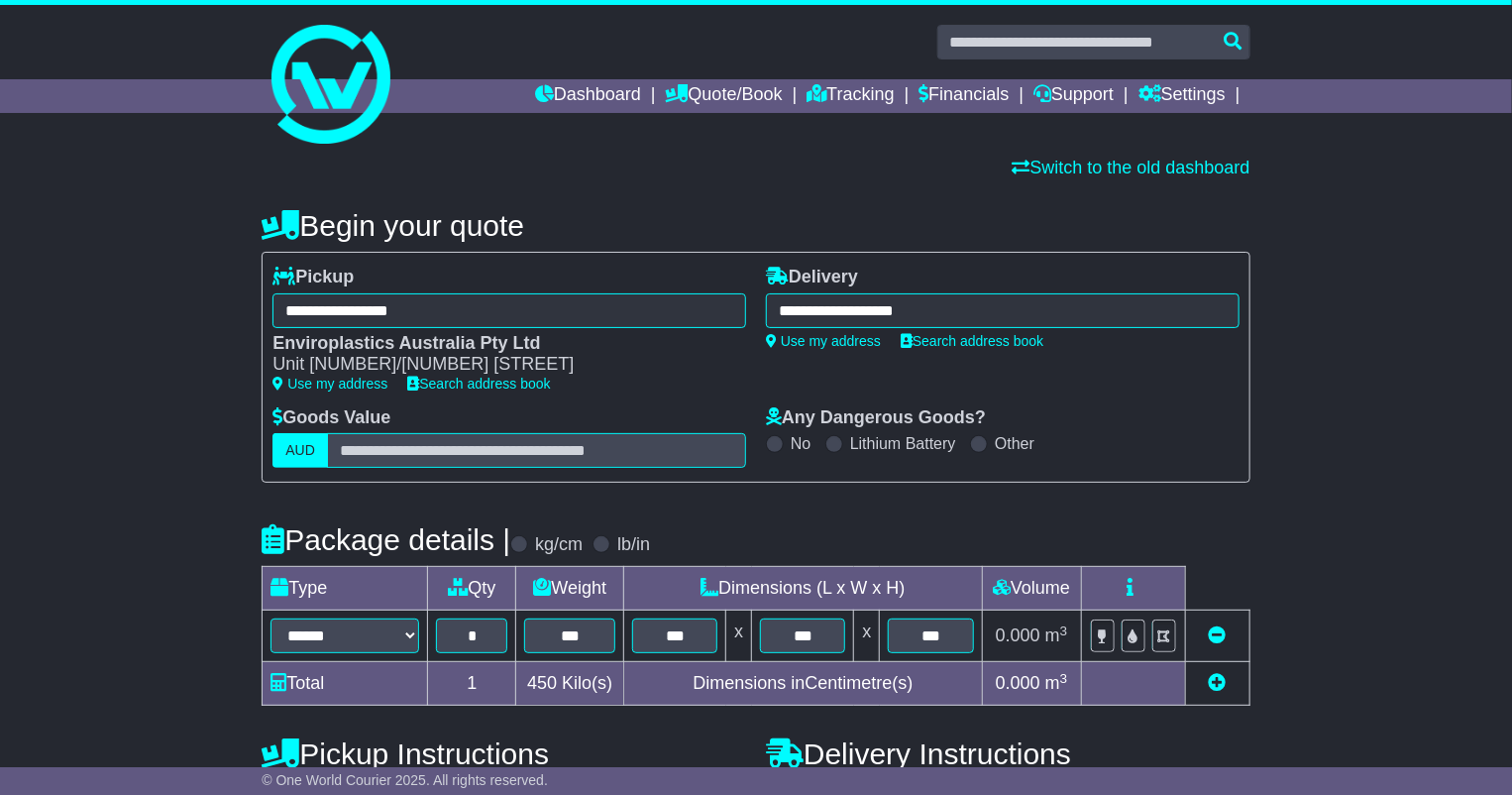 type 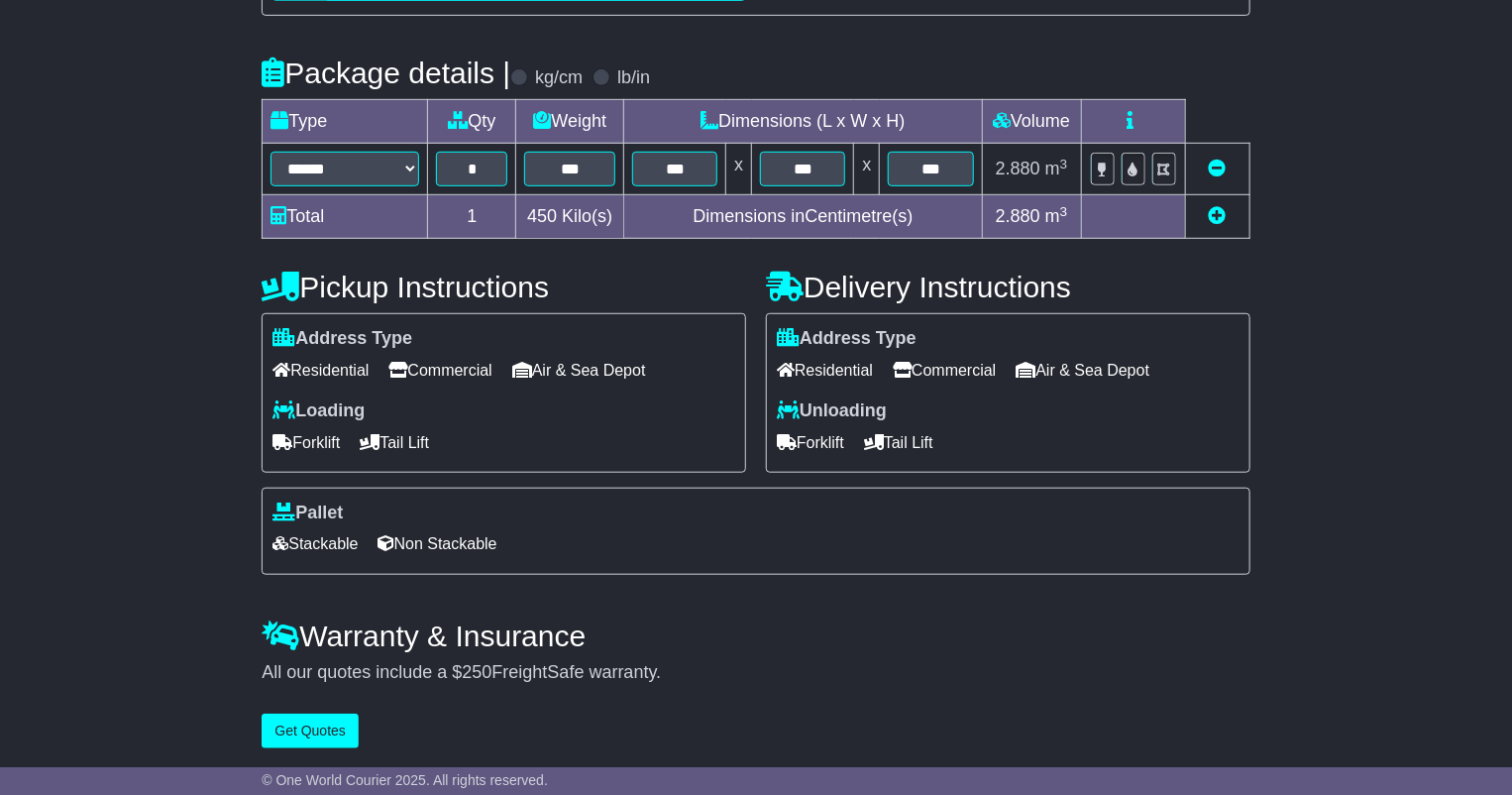 click on "Commercial" at bounding box center (944, 370) 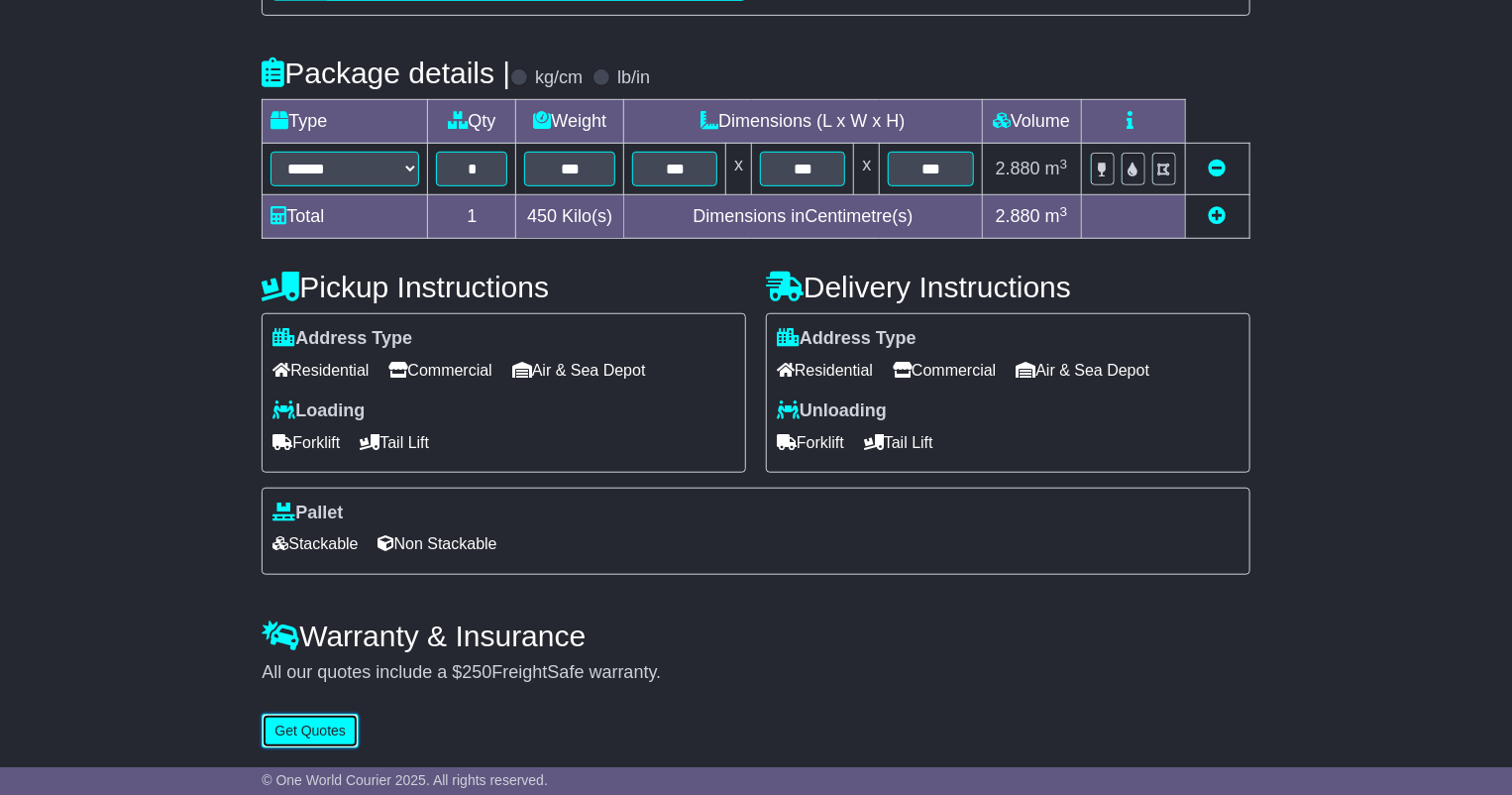 click on "Get Quotes" at bounding box center (310, 731) 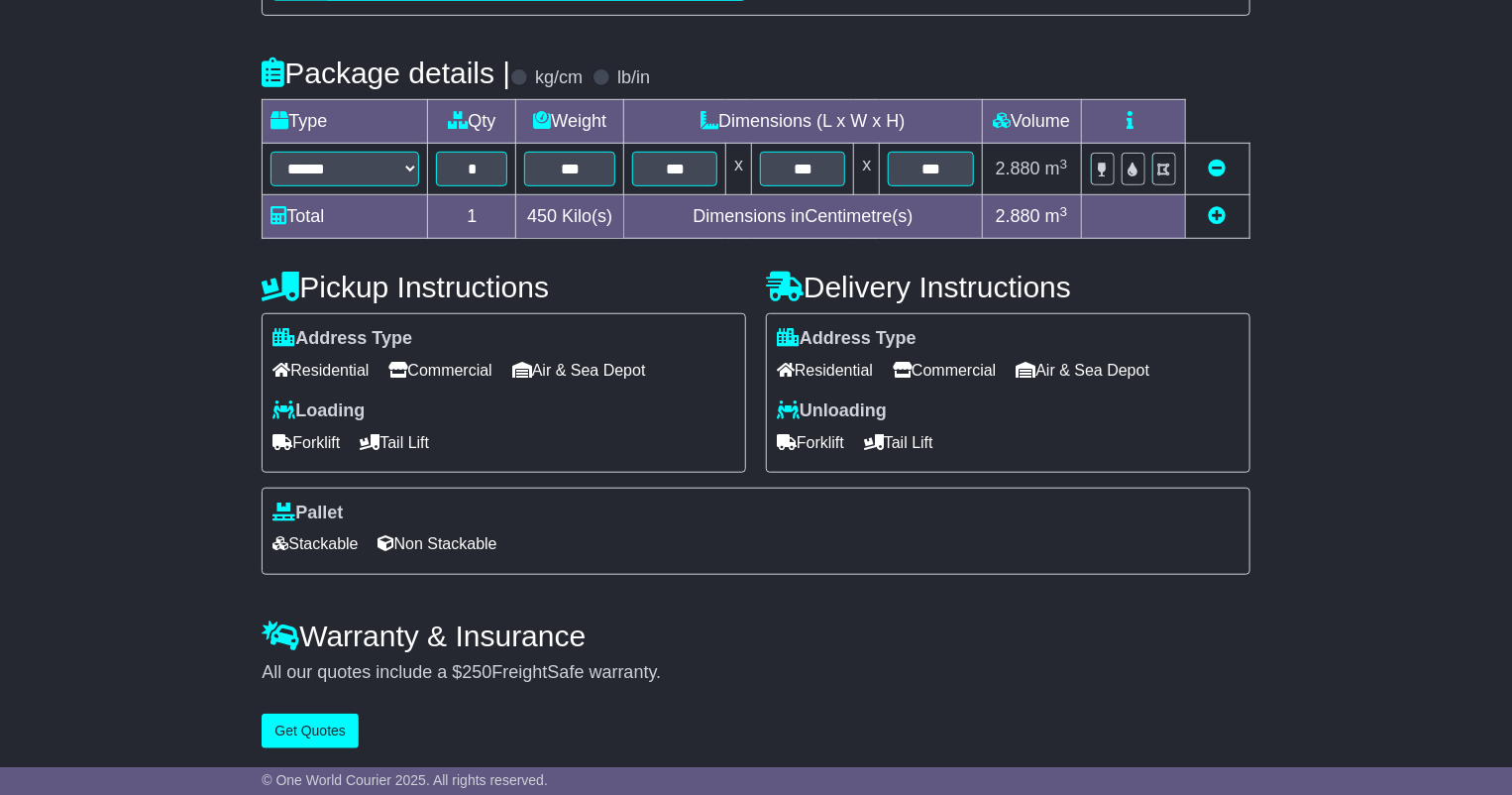 scroll, scrollTop: 0, scrollLeft: 0, axis: both 